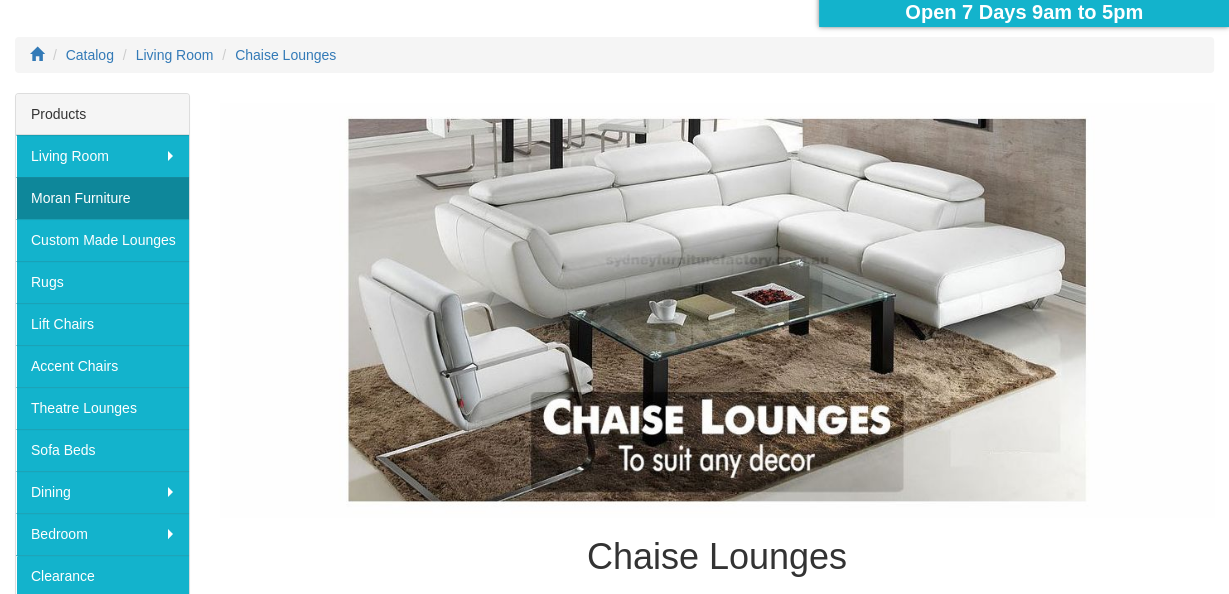 scroll, scrollTop: 230, scrollLeft: 0, axis: vertical 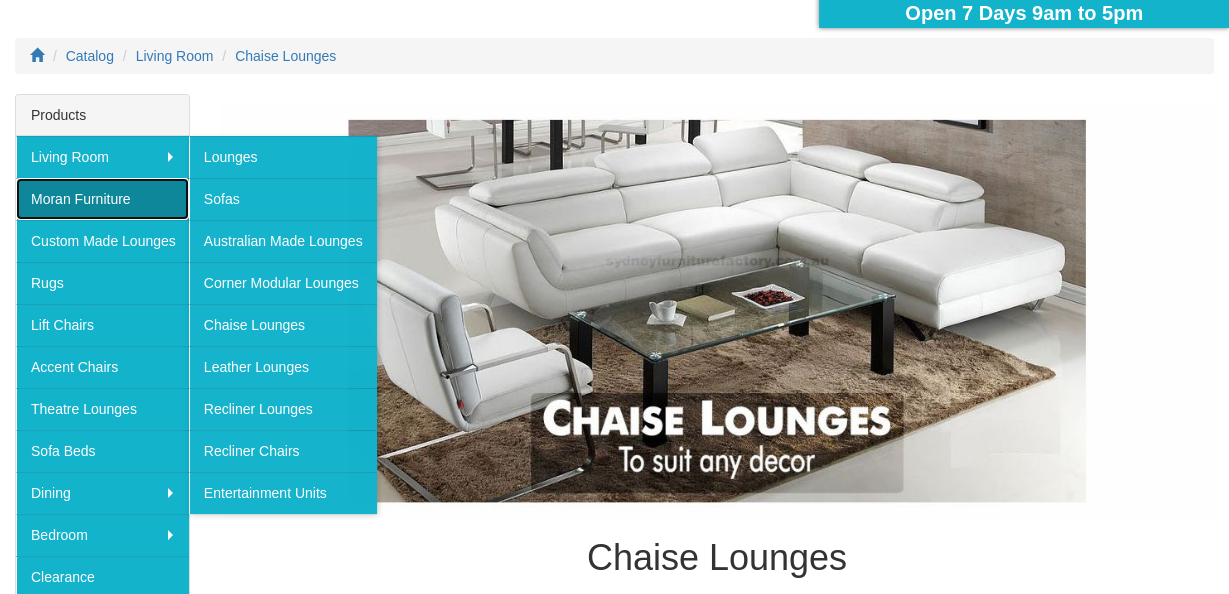 click on "Moran Furniture" at bounding box center [102, 199] 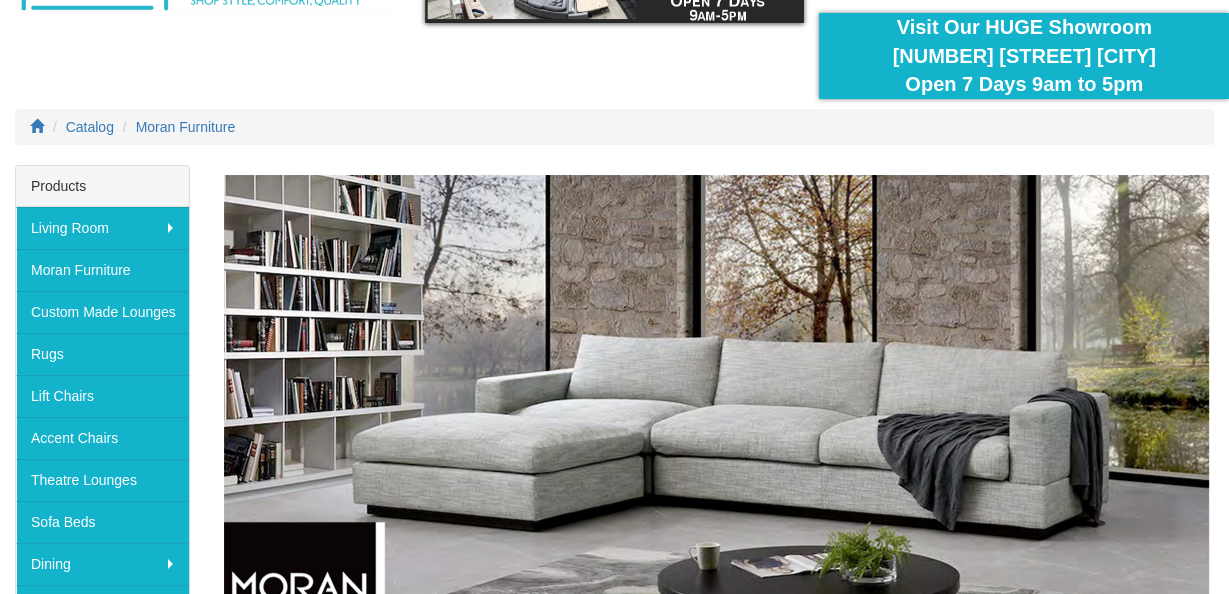 scroll, scrollTop: 172, scrollLeft: 0, axis: vertical 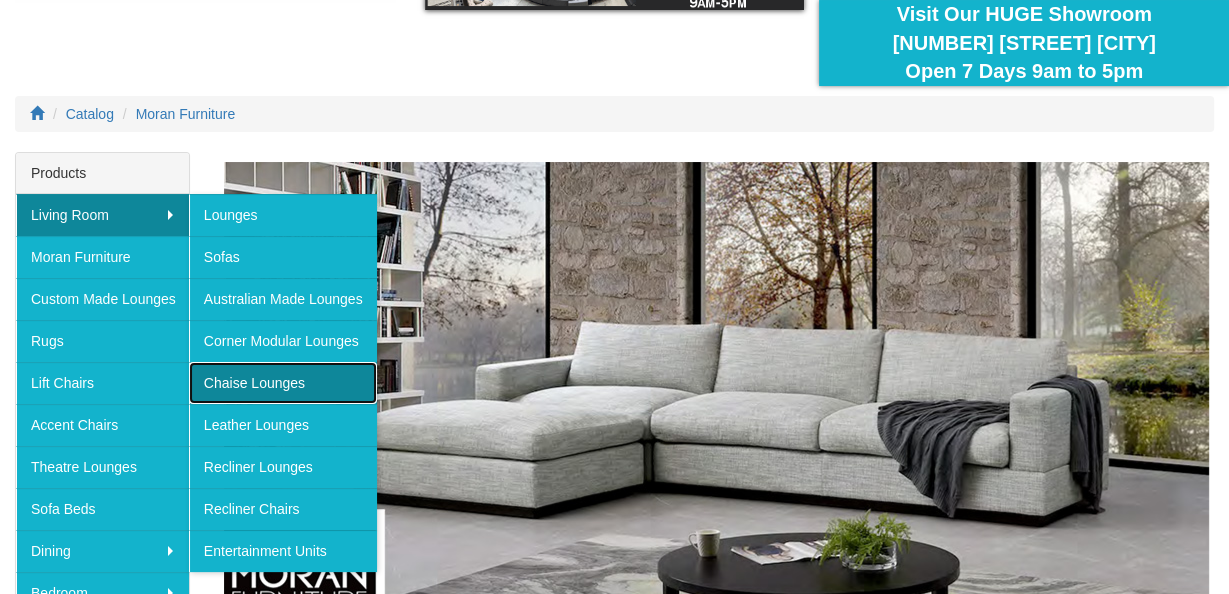 click on "Chaise Lounges" at bounding box center [283, 383] 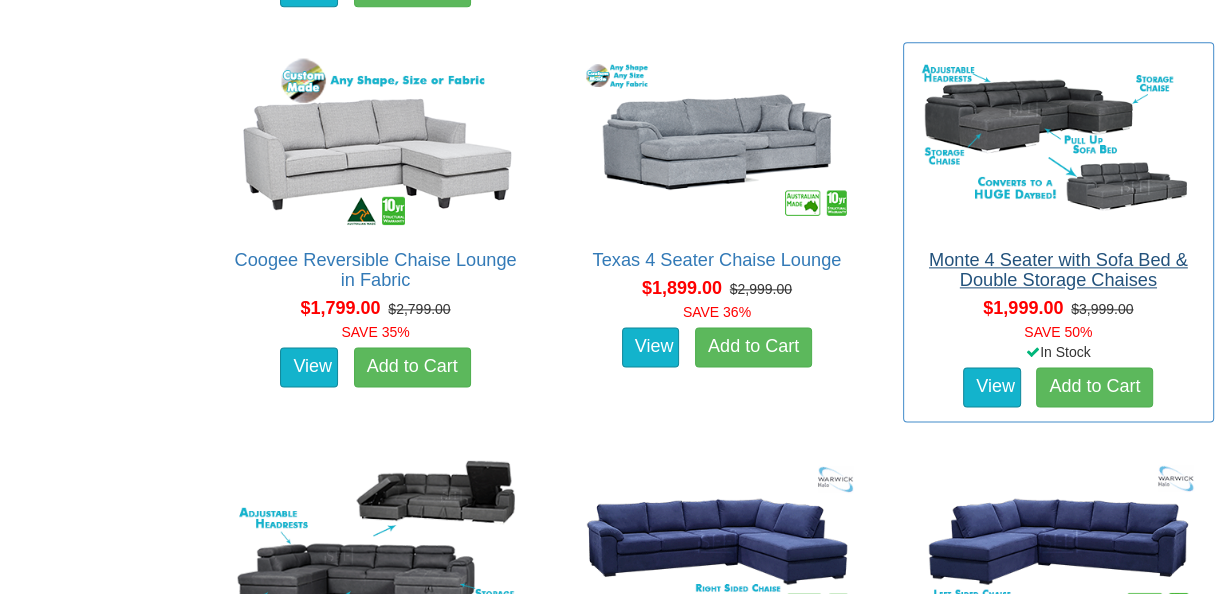 scroll, scrollTop: 2246, scrollLeft: 0, axis: vertical 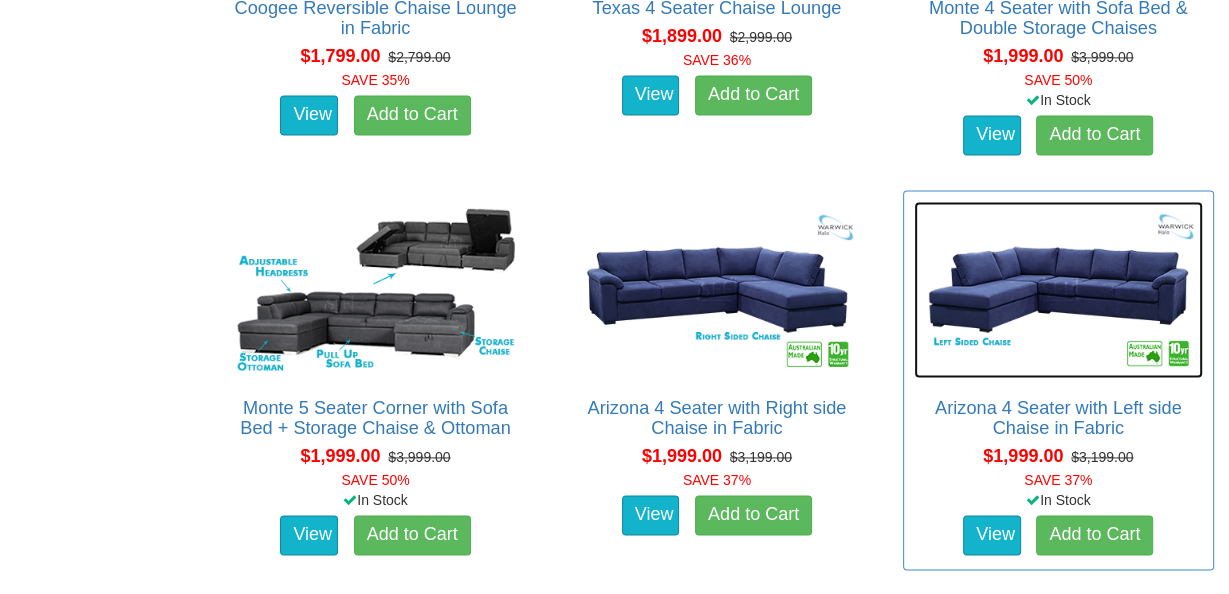 click at bounding box center (1058, 290) 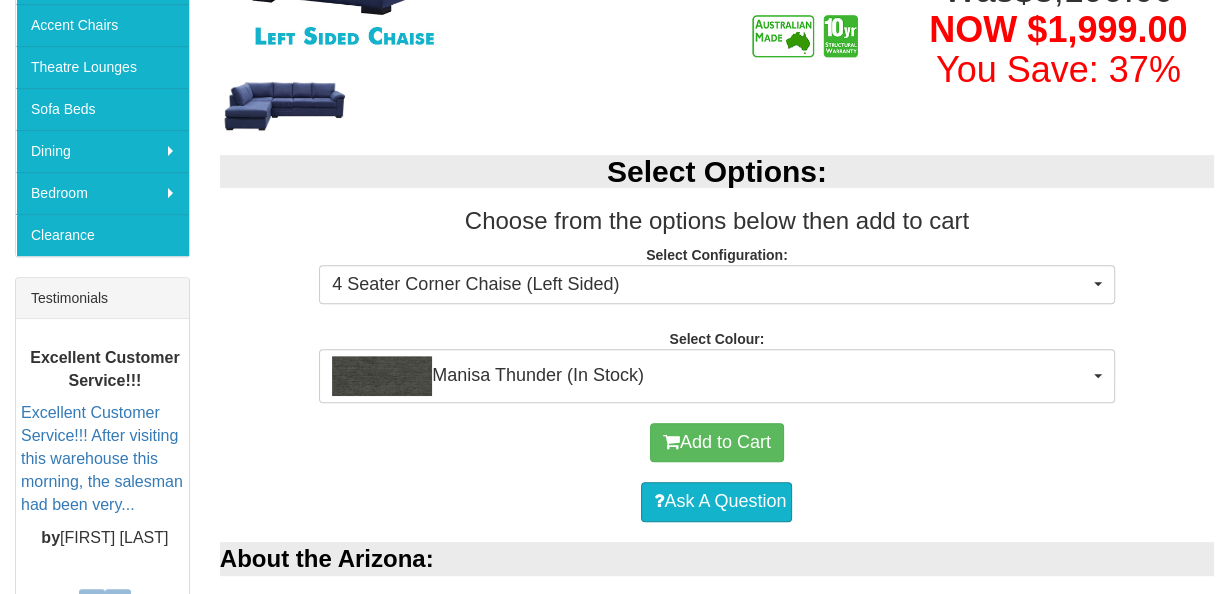 scroll, scrollTop: 576, scrollLeft: 0, axis: vertical 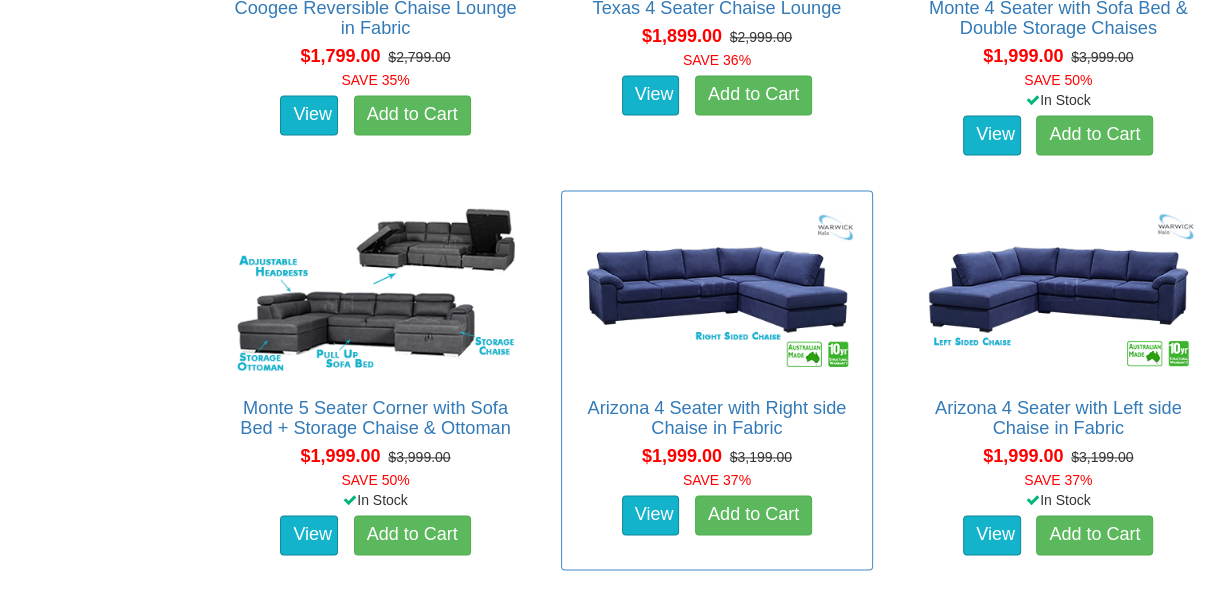drag, startPoint x: 593, startPoint y: 566, endPoint x: 613, endPoint y: 509, distance: 60.40695 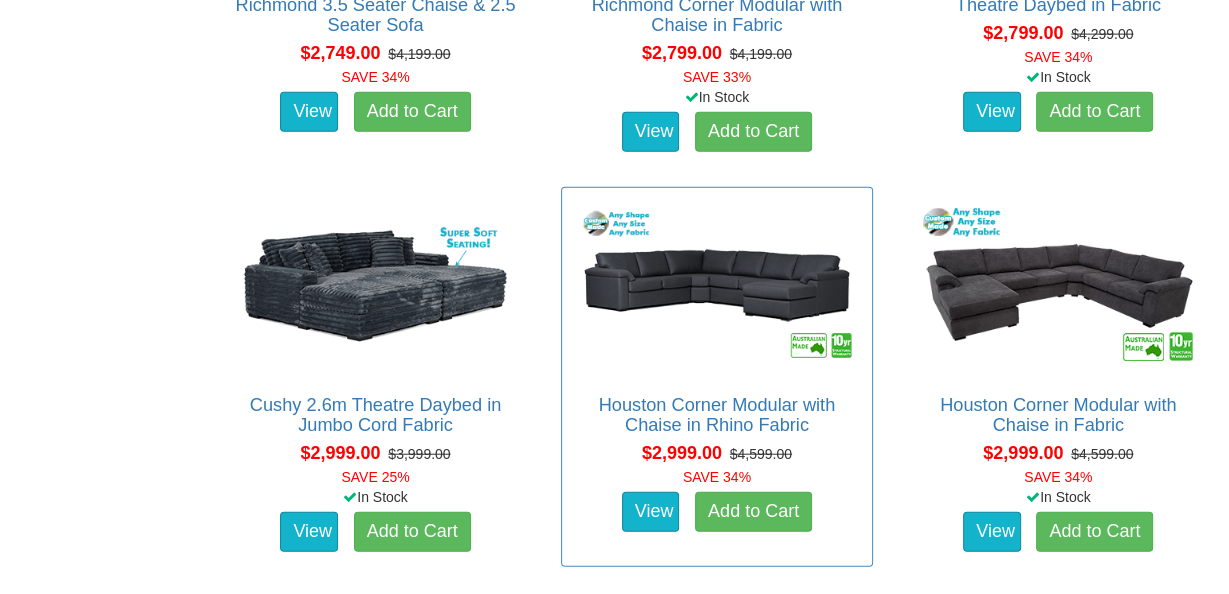 scroll, scrollTop: 3868, scrollLeft: 0, axis: vertical 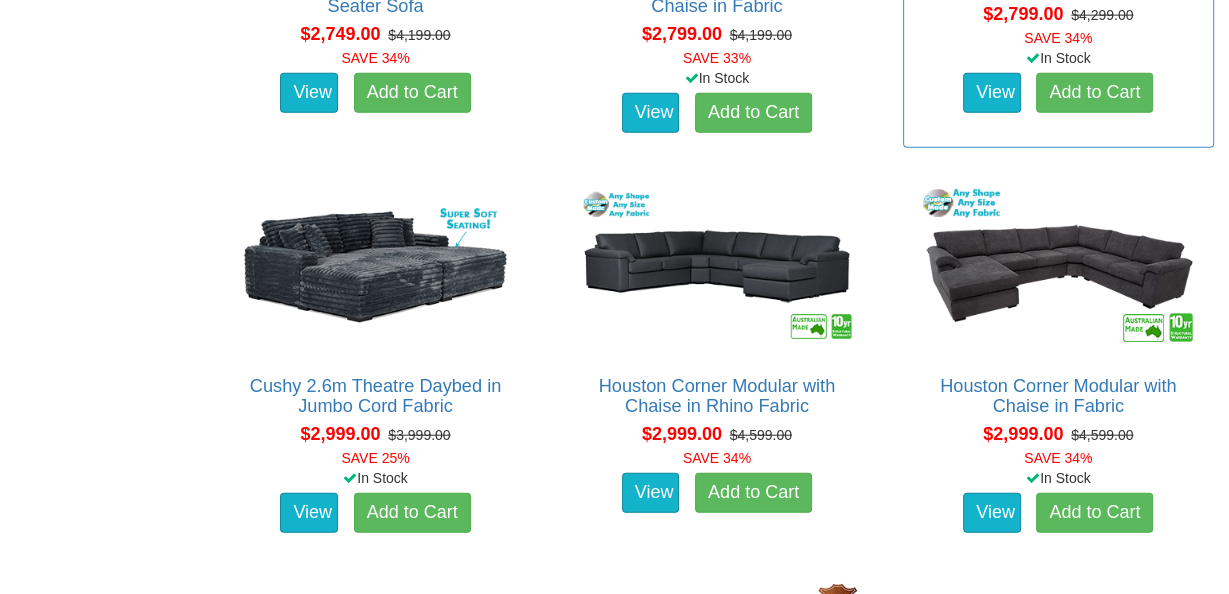 click on "Theatre Daybed in Fabric
About the Theatre Daybed:
Enjoy the latest blockbuster movie whilst lazing on the Theatre Daybed!
Australian Made using the highest quality…               $2,799.00    $4,299.00 SAVE 34%           In Stock         View        Add to Cart" at bounding box center [1058, -42] 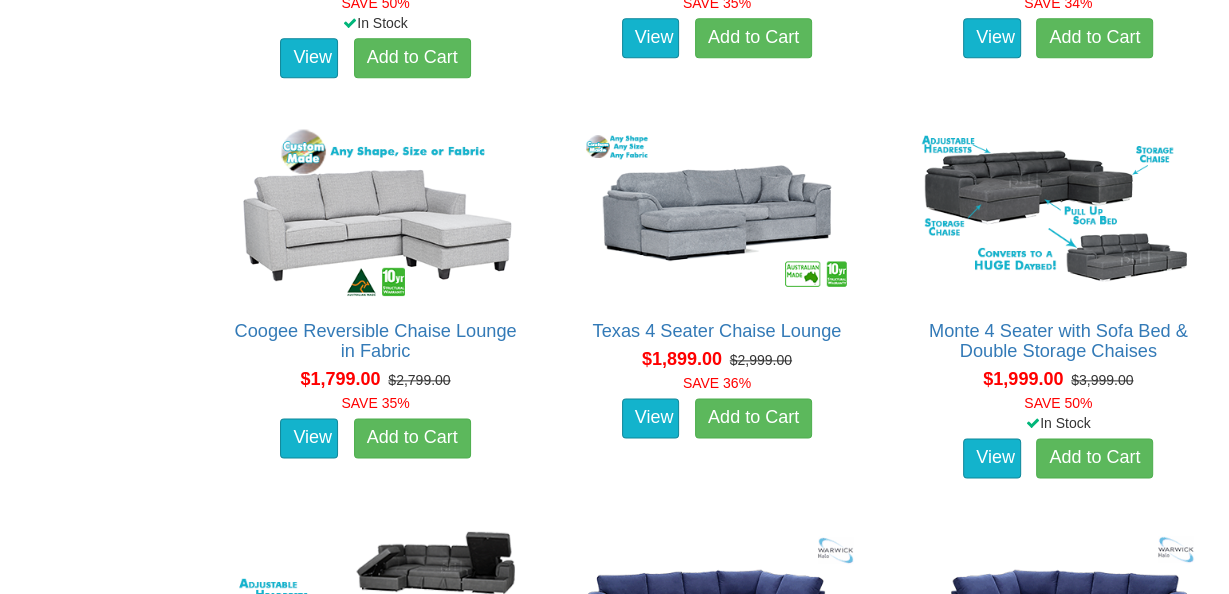 scroll, scrollTop: 1852, scrollLeft: 0, axis: vertical 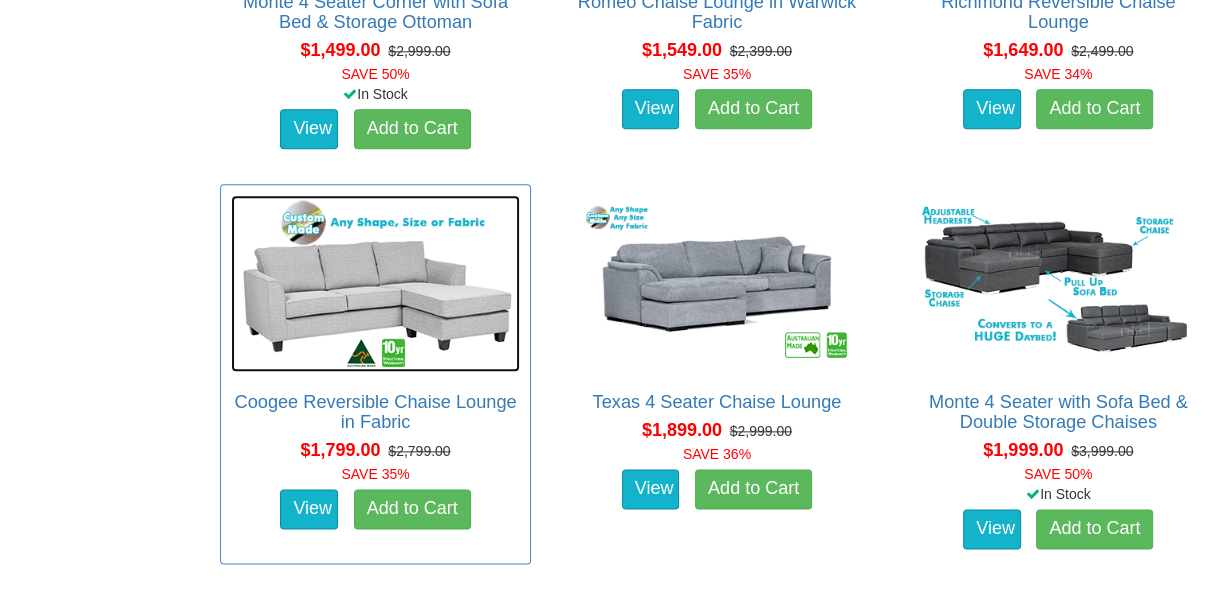 click at bounding box center (375, 284) 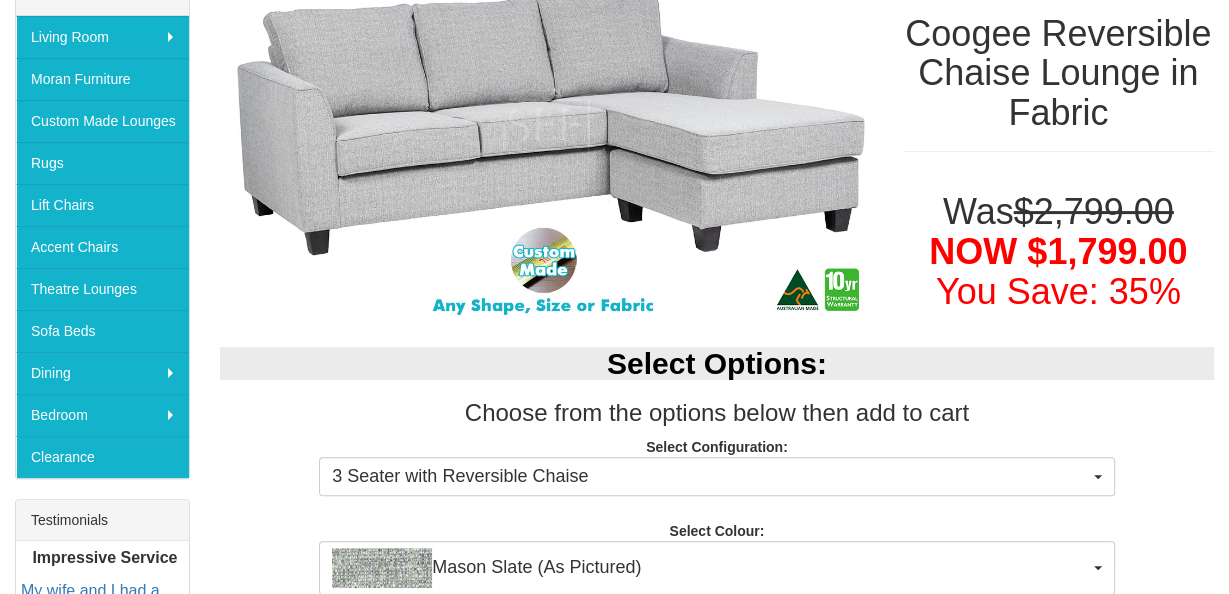 scroll, scrollTop: 345, scrollLeft: 0, axis: vertical 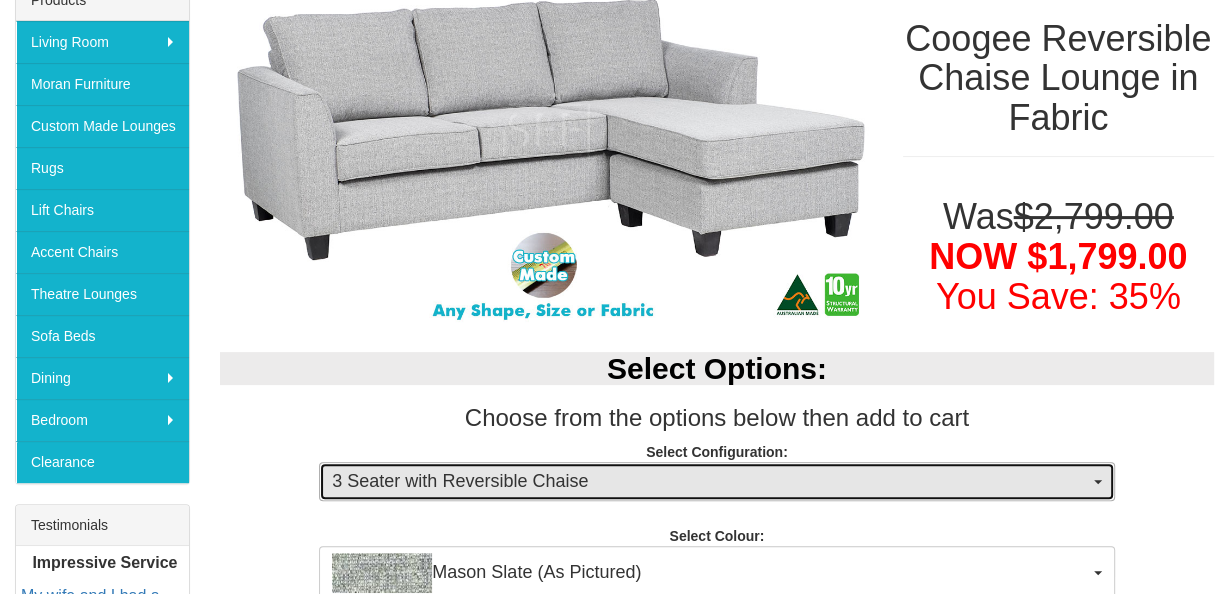 click on "3 Seater with Reversible Chaise" at bounding box center [710, 482] 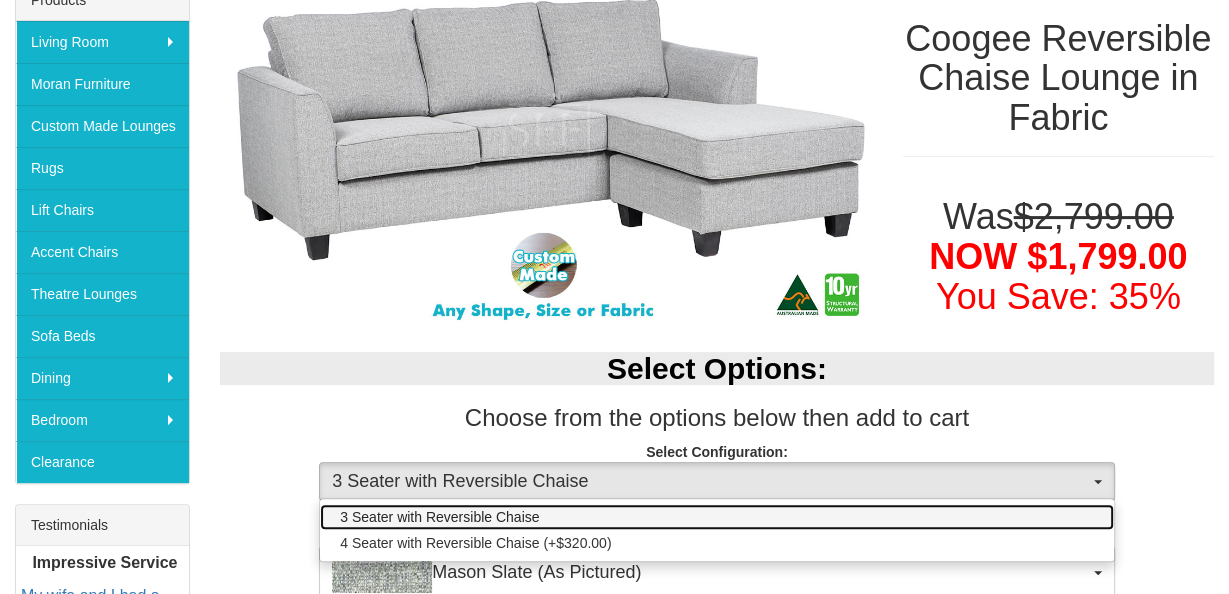 scroll, scrollTop: 403, scrollLeft: 0, axis: vertical 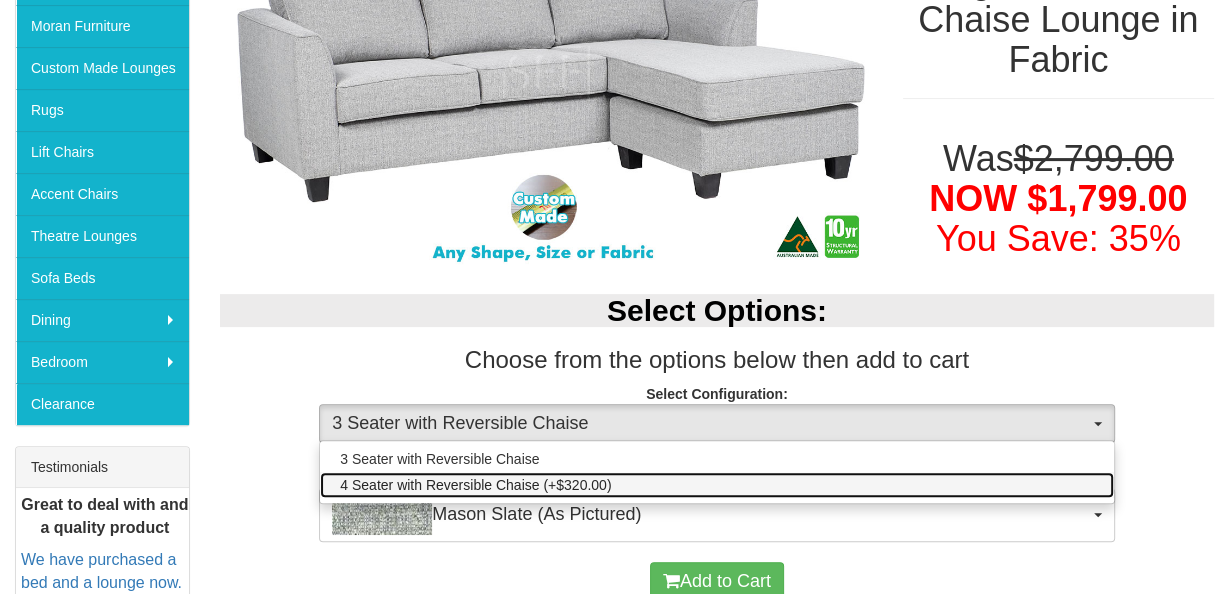 click on "4 Seater with Reversible Chaise (+$320.00)" at bounding box center [475, 485] 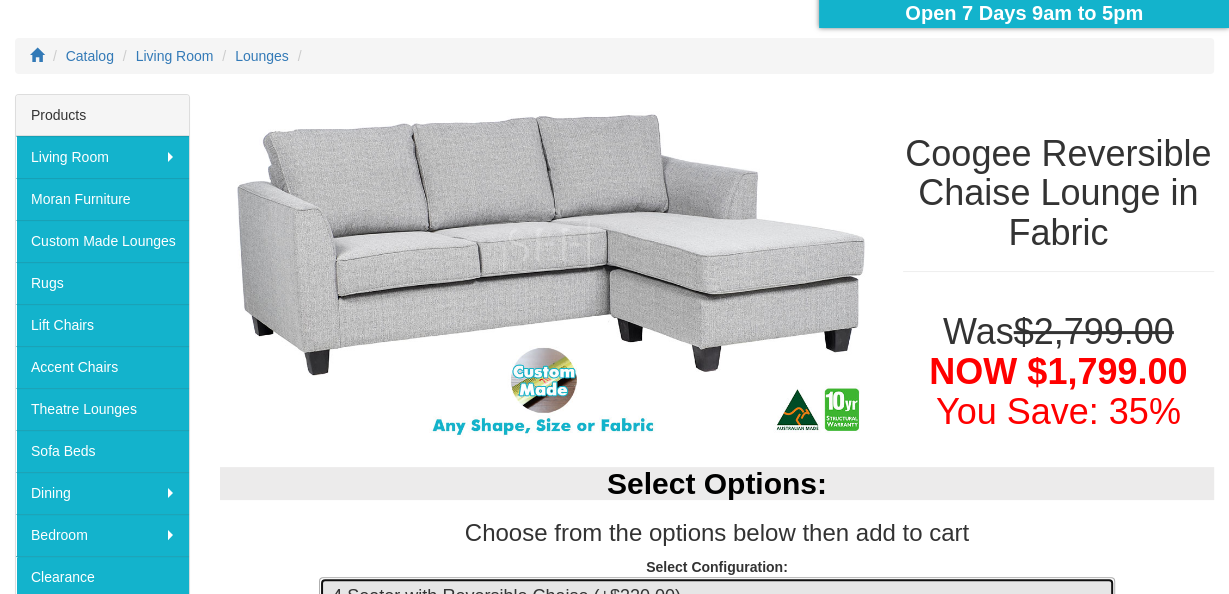 scroll, scrollTop: 460, scrollLeft: 0, axis: vertical 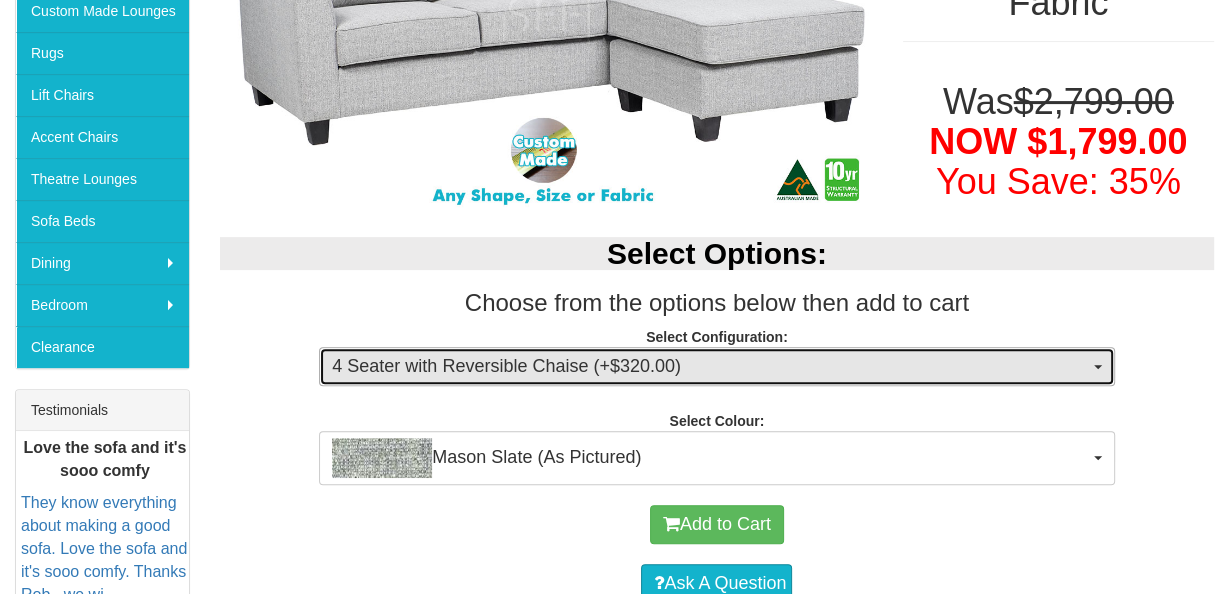 click on "4 Seater with Reversible Chaise (+$320.00)" at bounding box center (710, 367) 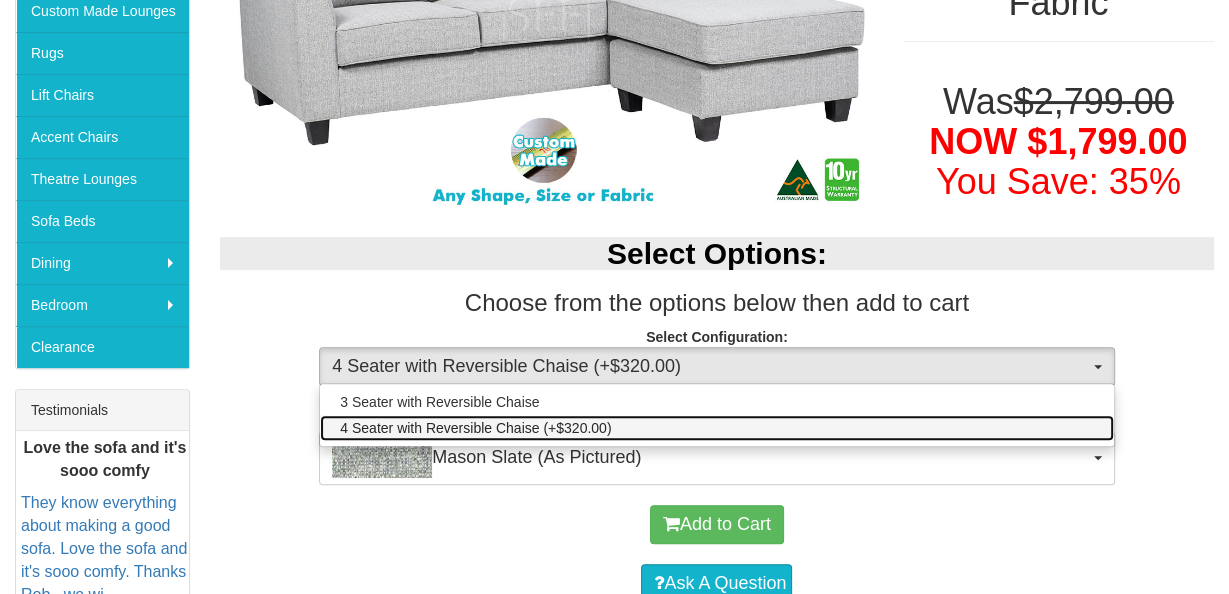 click on "4 Seater with Reversible Chaise (+$320.00)" at bounding box center [716, 428] 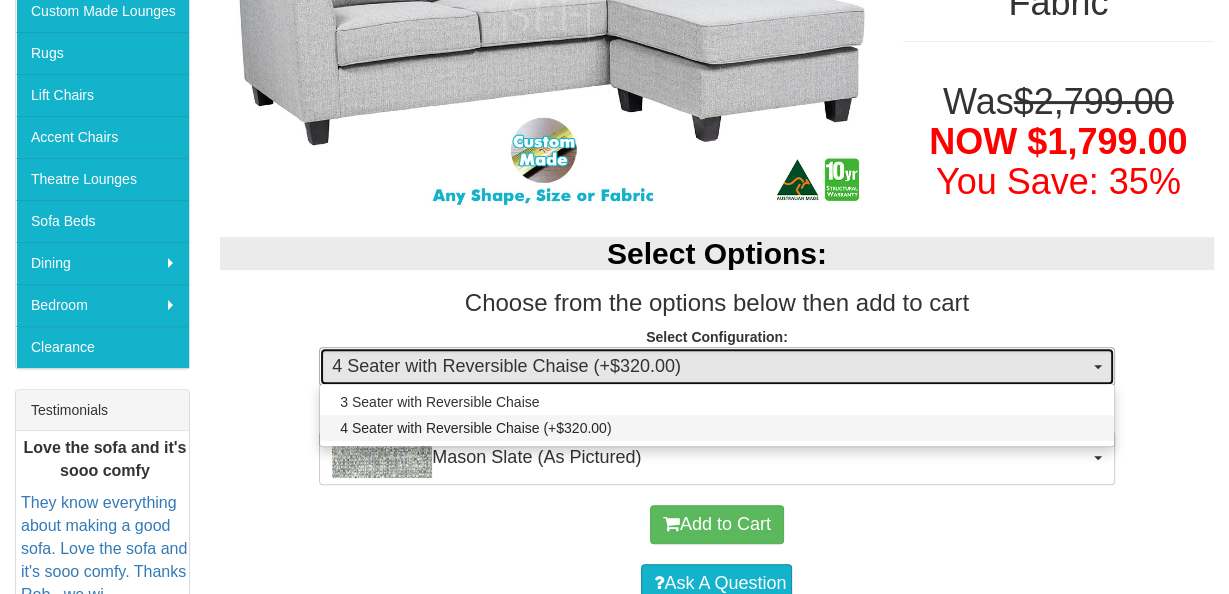select on "537" 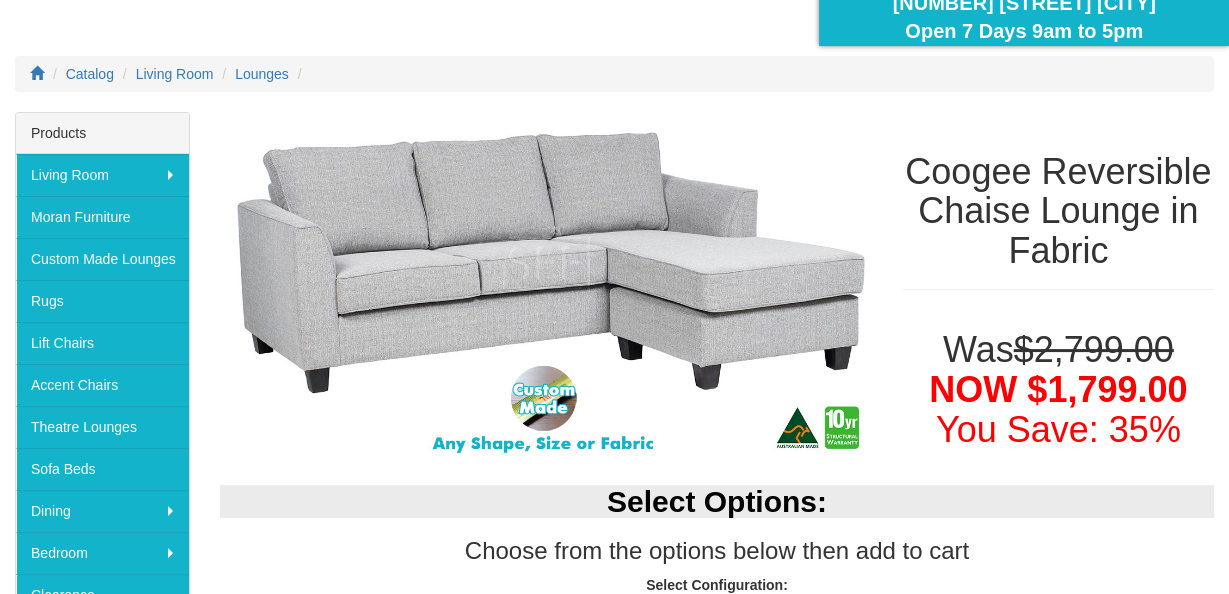 scroll, scrollTop: 230, scrollLeft: 0, axis: vertical 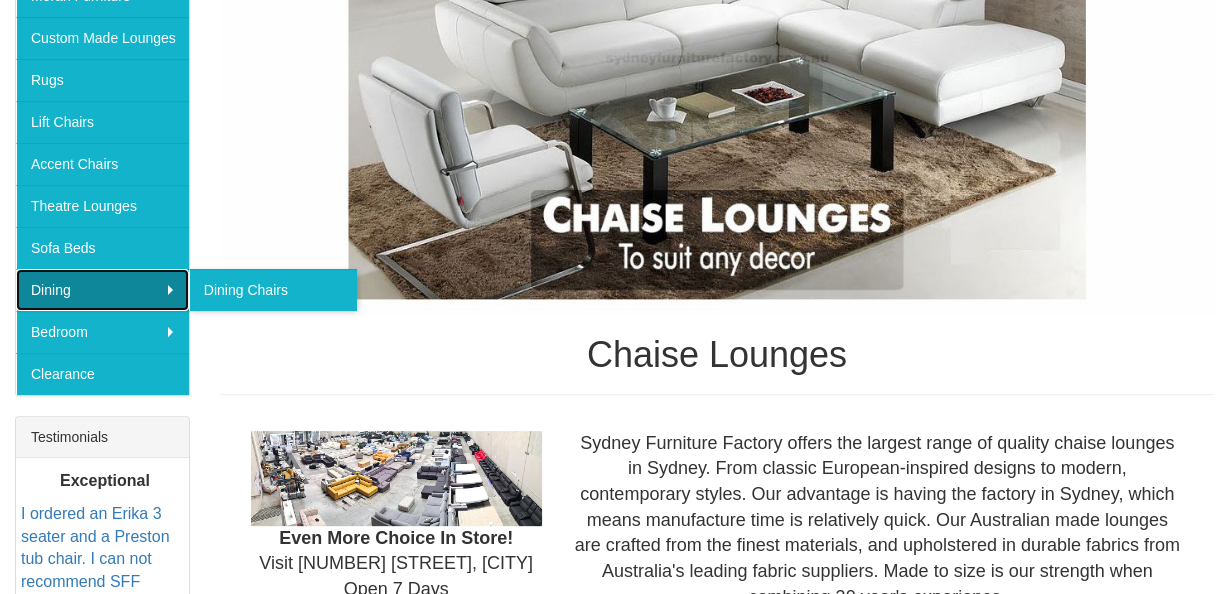 click on "Dining" at bounding box center (102, 290) 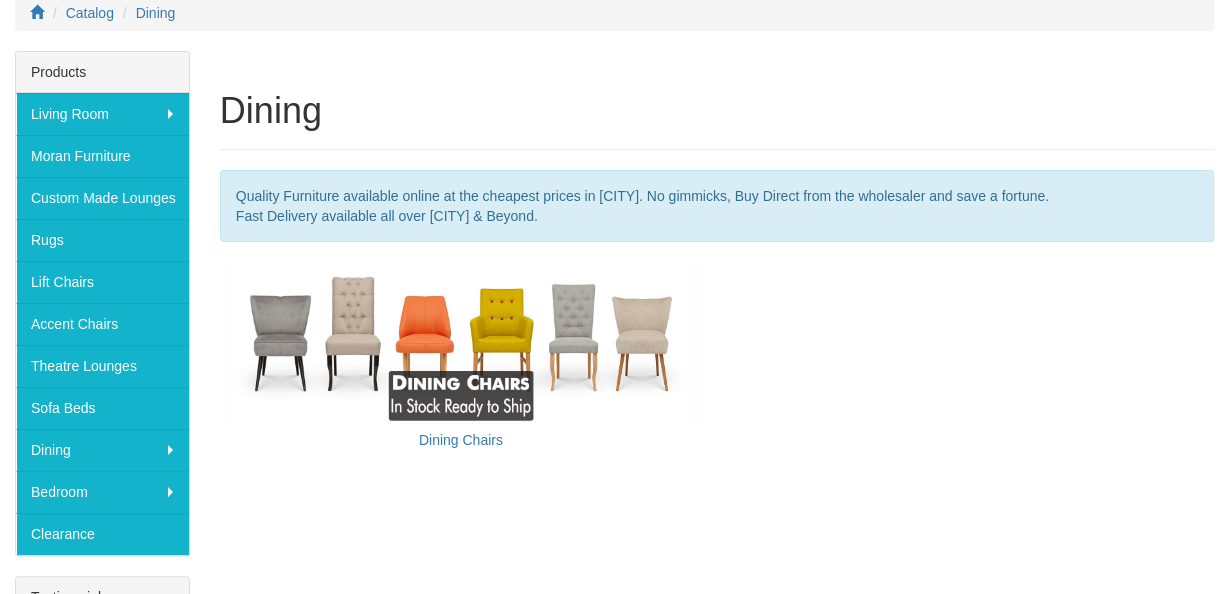 scroll, scrollTop: 345, scrollLeft: 0, axis: vertical 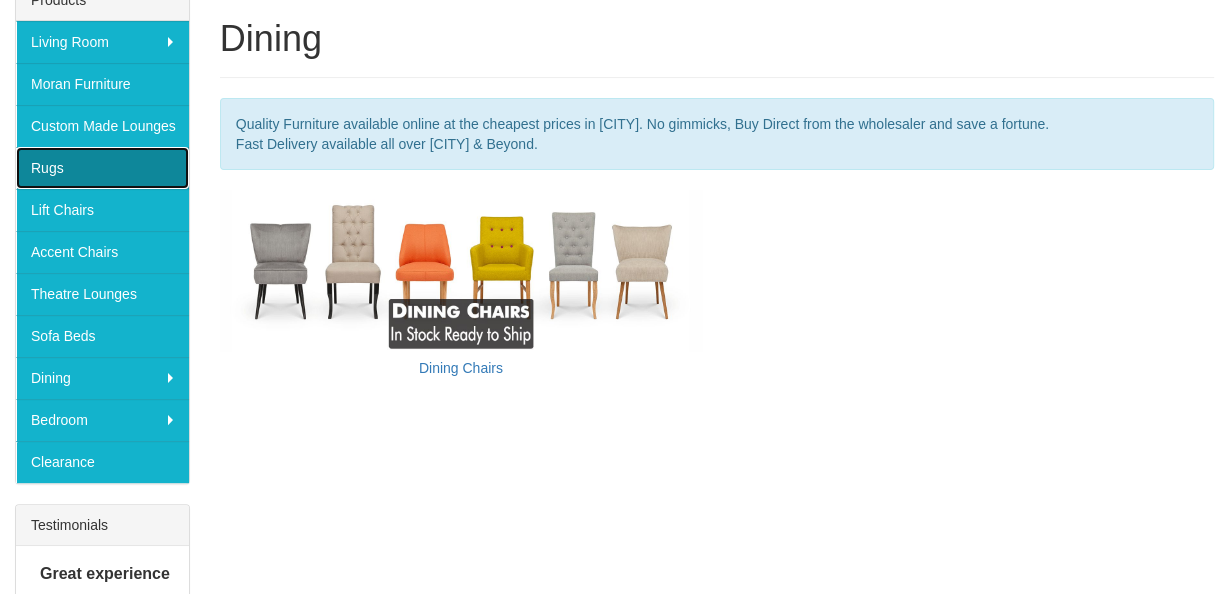 click on "Rugs" at bounding box center (102, 168) 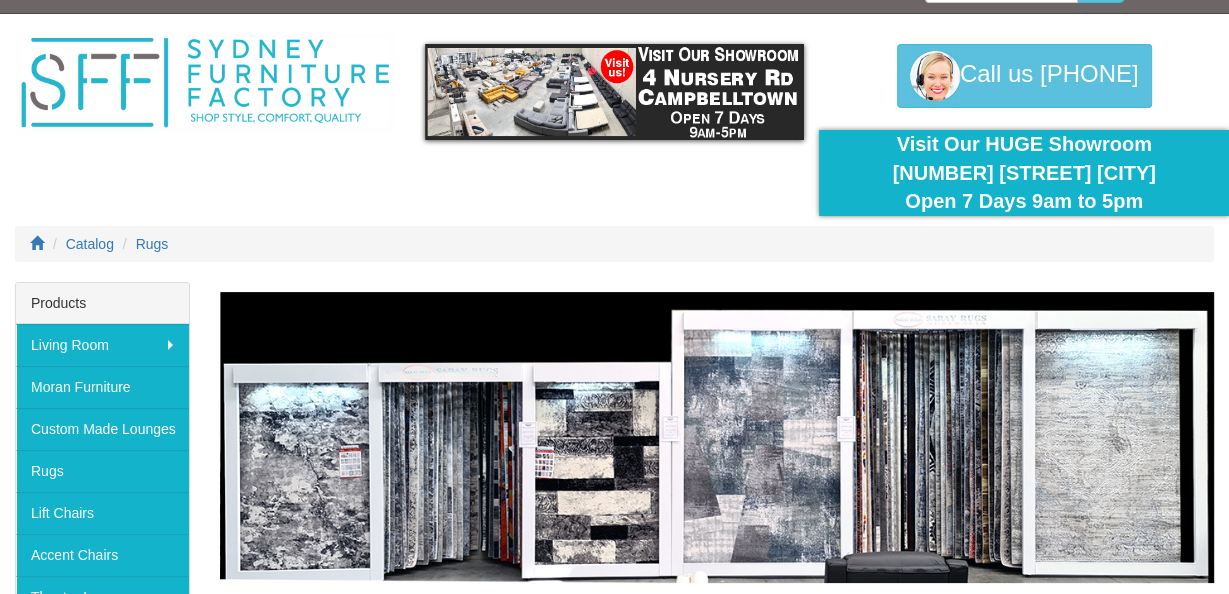 scroll, scrollTop: 115, scrollLeft: 0, axis: vertical 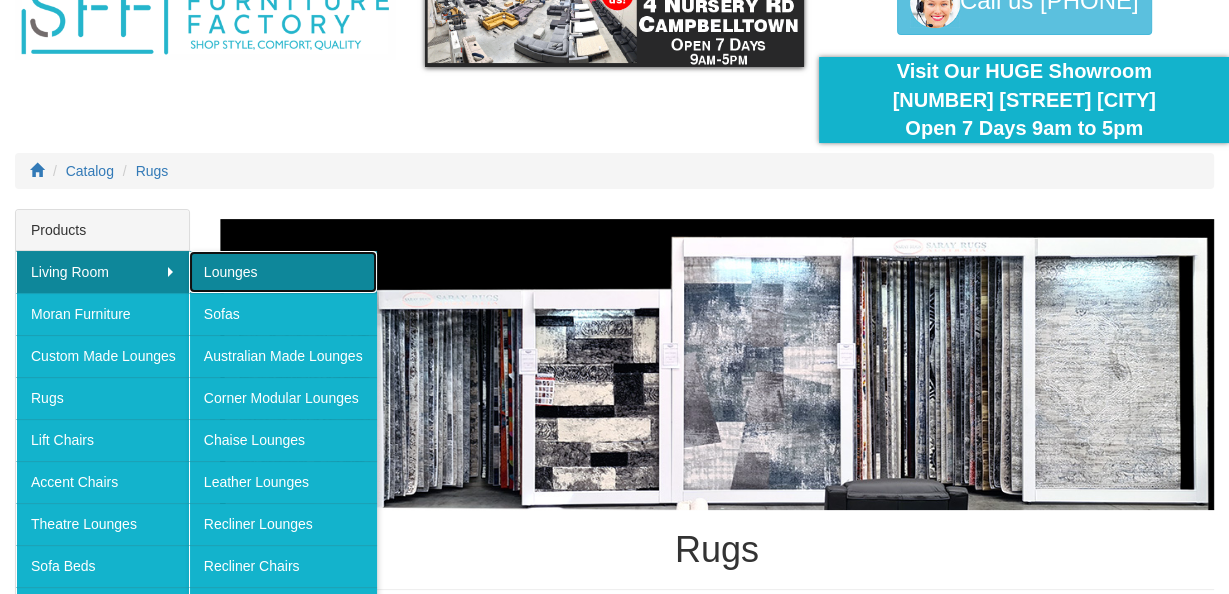 click on "Lounges" at bounding box center [283, 272] 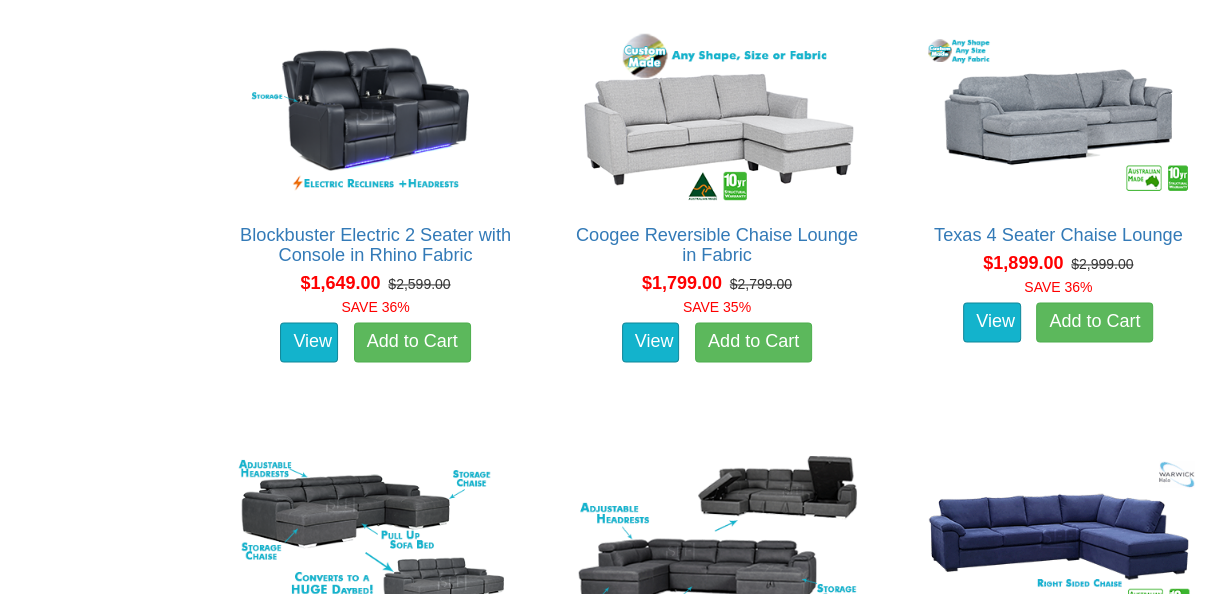 scroll, scrollTop: 2592, scrollLeft: 0, axis: vertical 